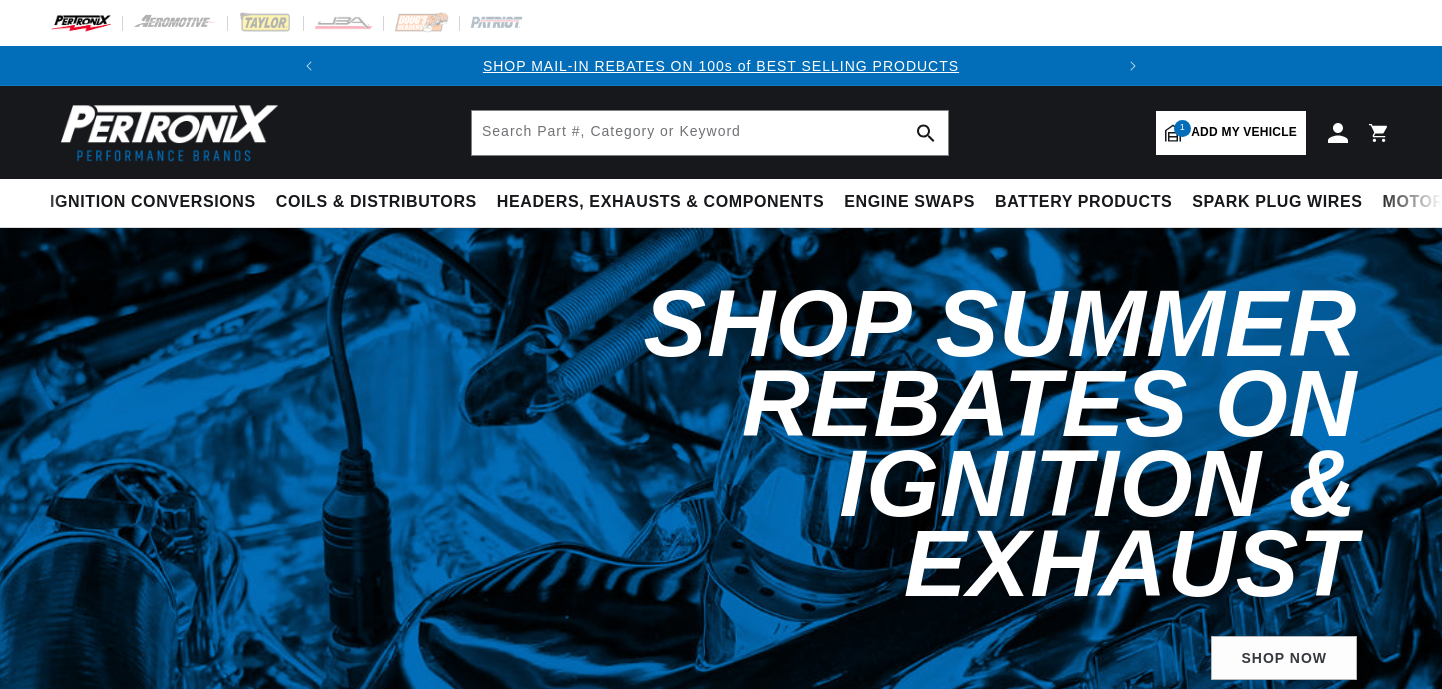 select on "1947" 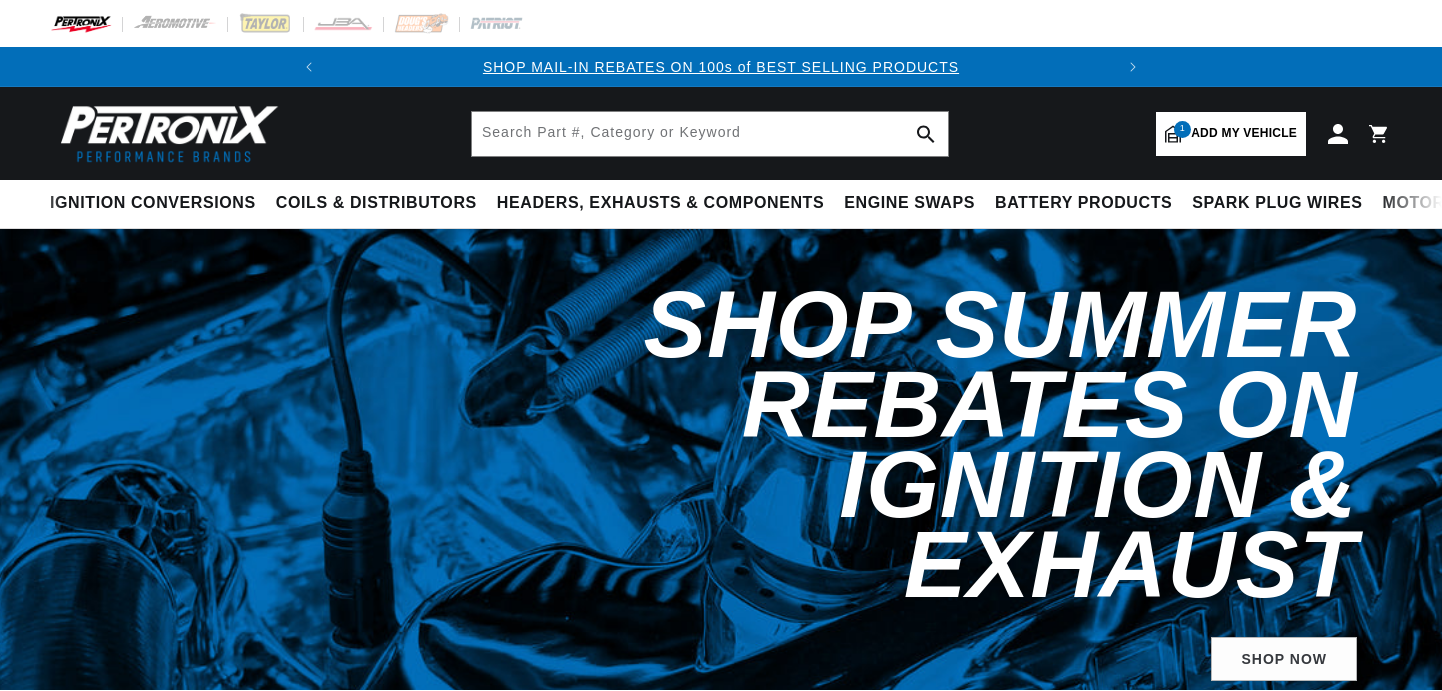 scroll, scrollTop: 0, scrollLeft: 0, axis: both 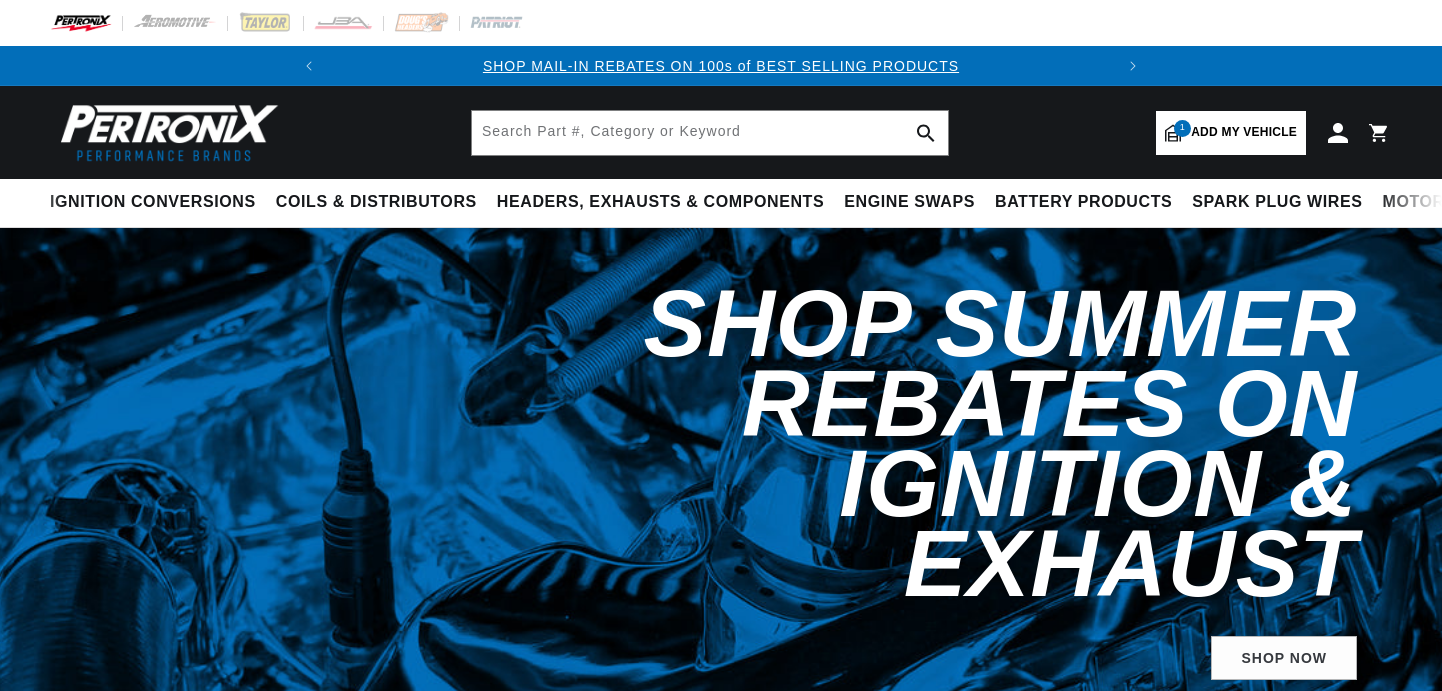 click on "Add my vehicle" at bounding box center (1244, 132) 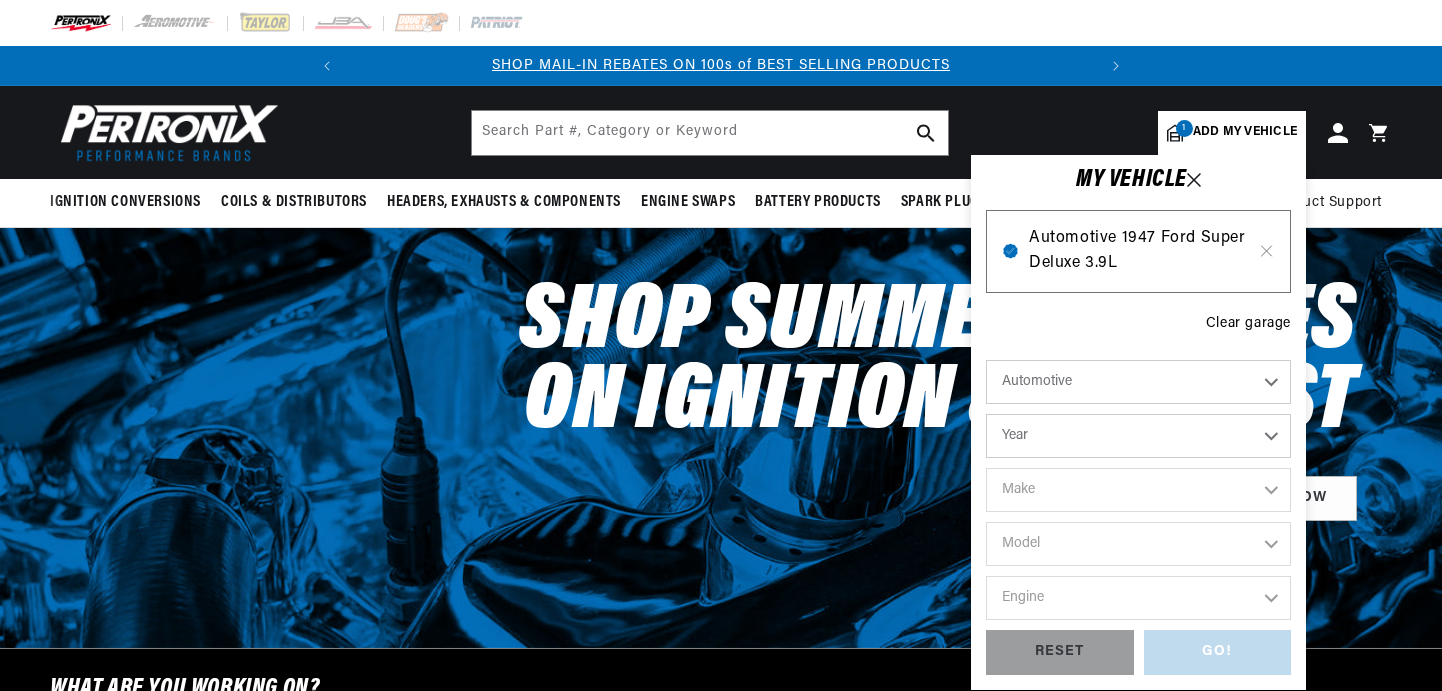 click on "Automotive 1947 Ford Super Deluxe 3.9L" at bounding box center [1138, 251] 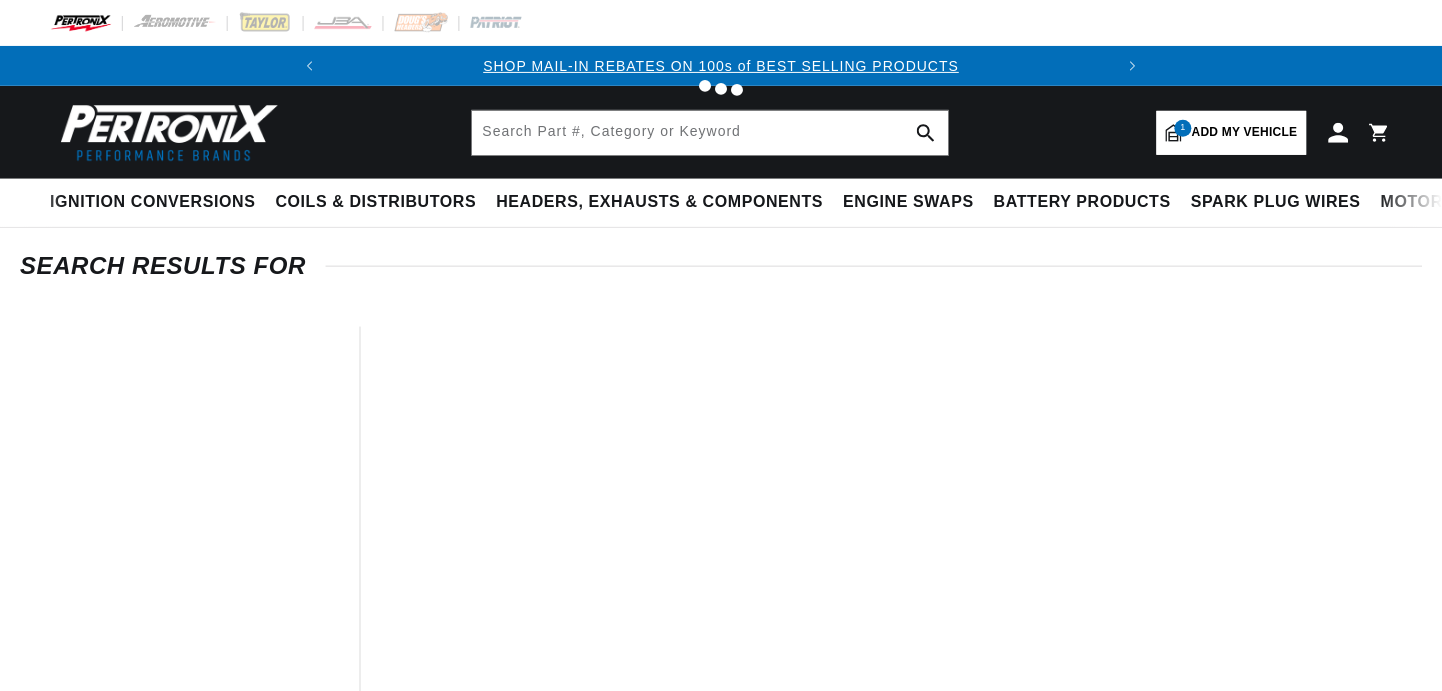 scroll, scrollTop: 0, scrollLeft: 0, axis: both 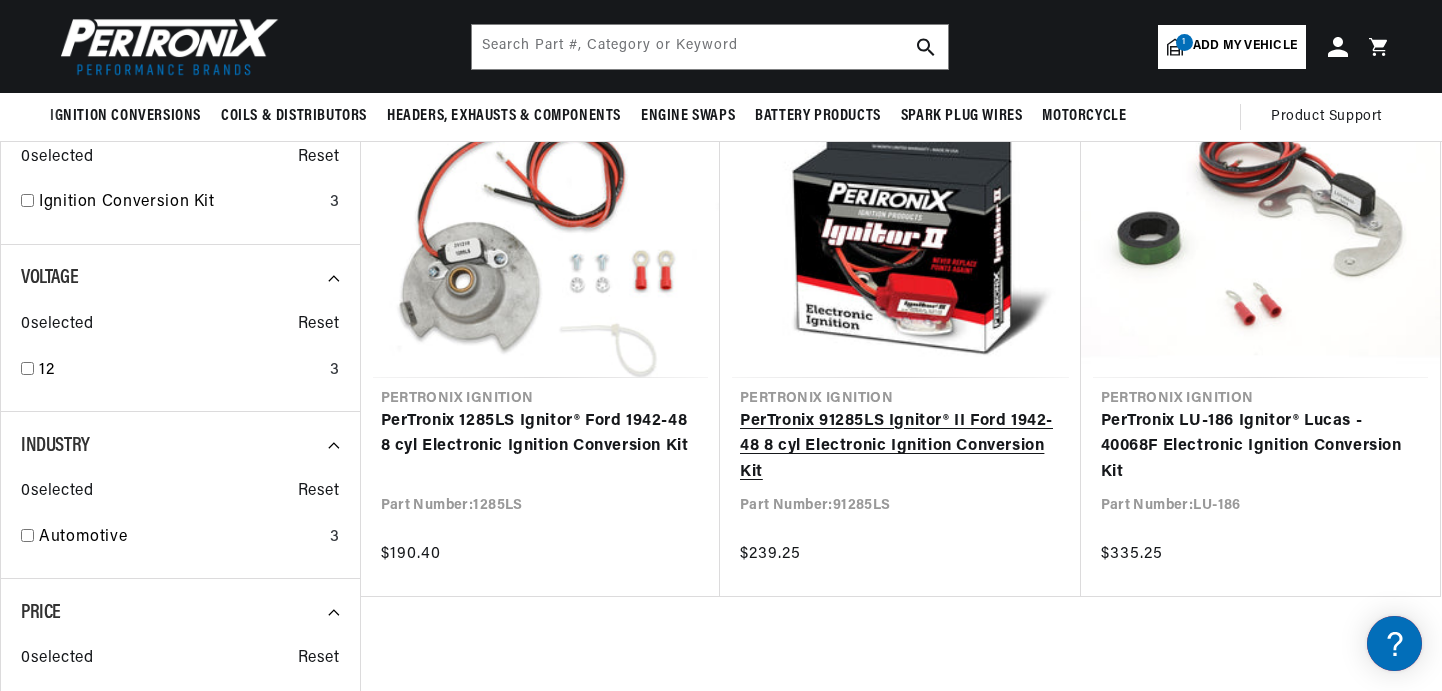click on "PerTronix 91285LS Ignitor® II  Ford 1942-48 8 cyl Electronic Ignition Conversion Kit" at bounding box center (900, 447) 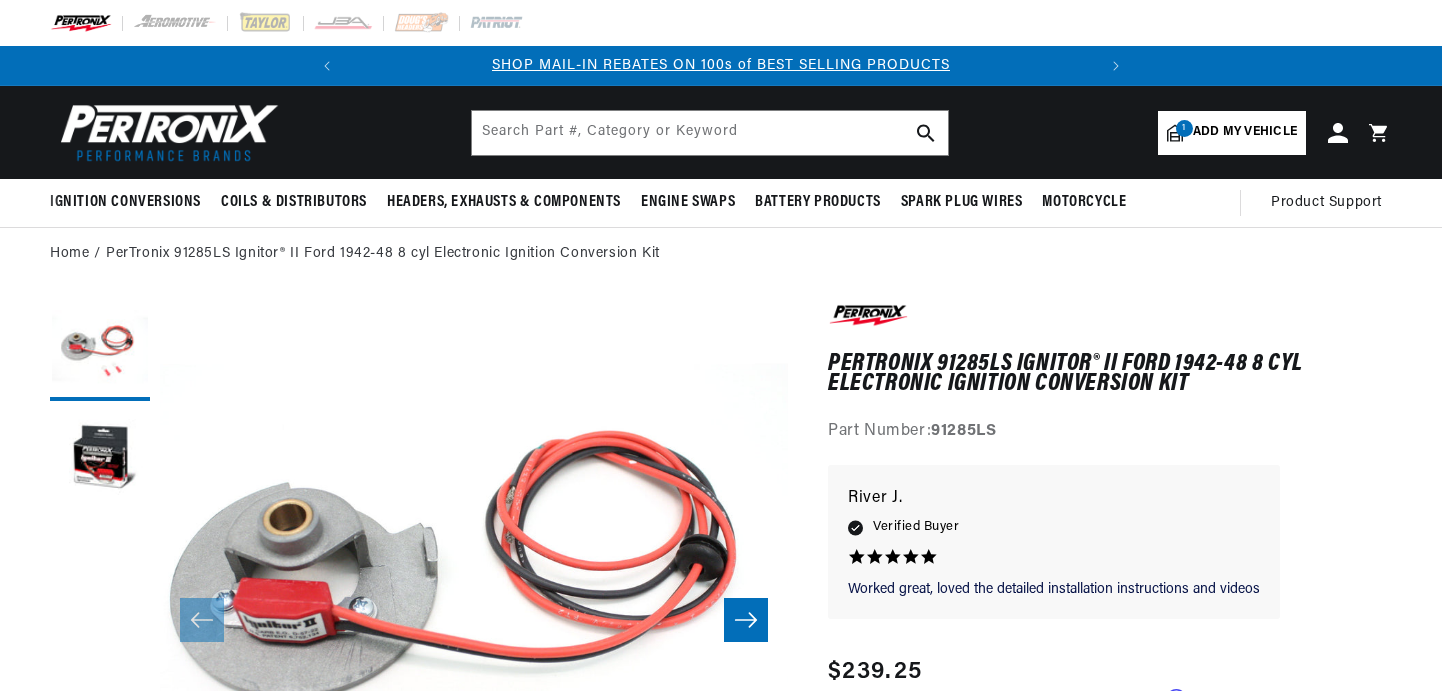 scroll, scrollTop: 200, scrollLeft: 0, axis: vertical 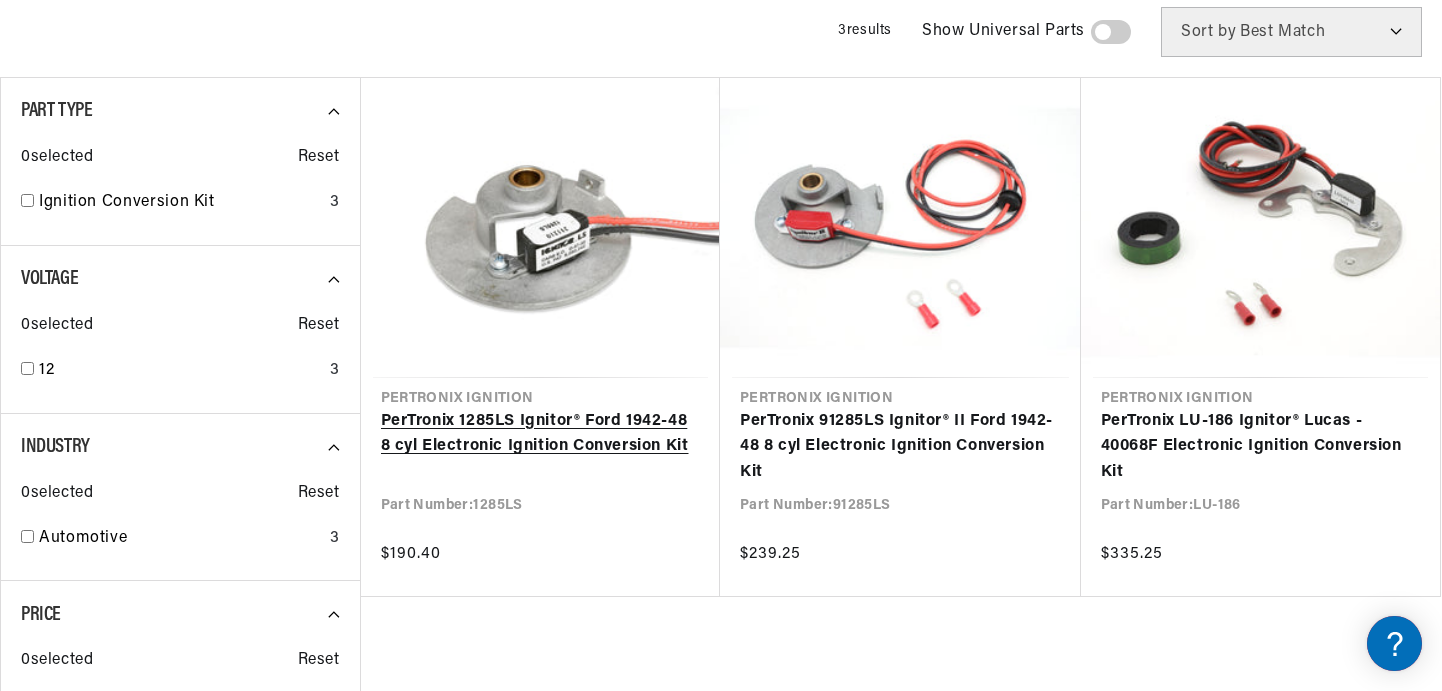 click on "PerTronix 1285LS Ignitor® Ford 1942-48 8 cyl Electronic Ignition Conversion Kit" at bounding box center [541, 434] 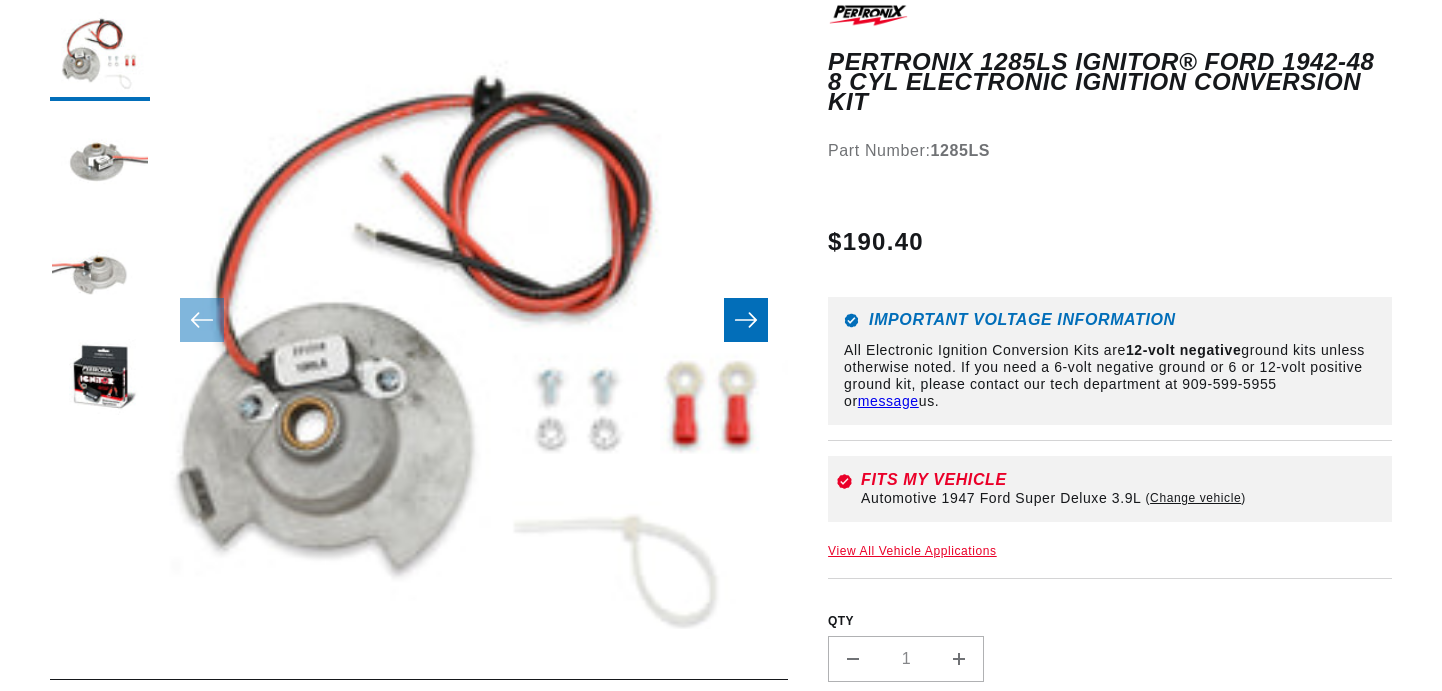 scroll, scrollTop: 300, scrollLeft: 0, axis: vertical 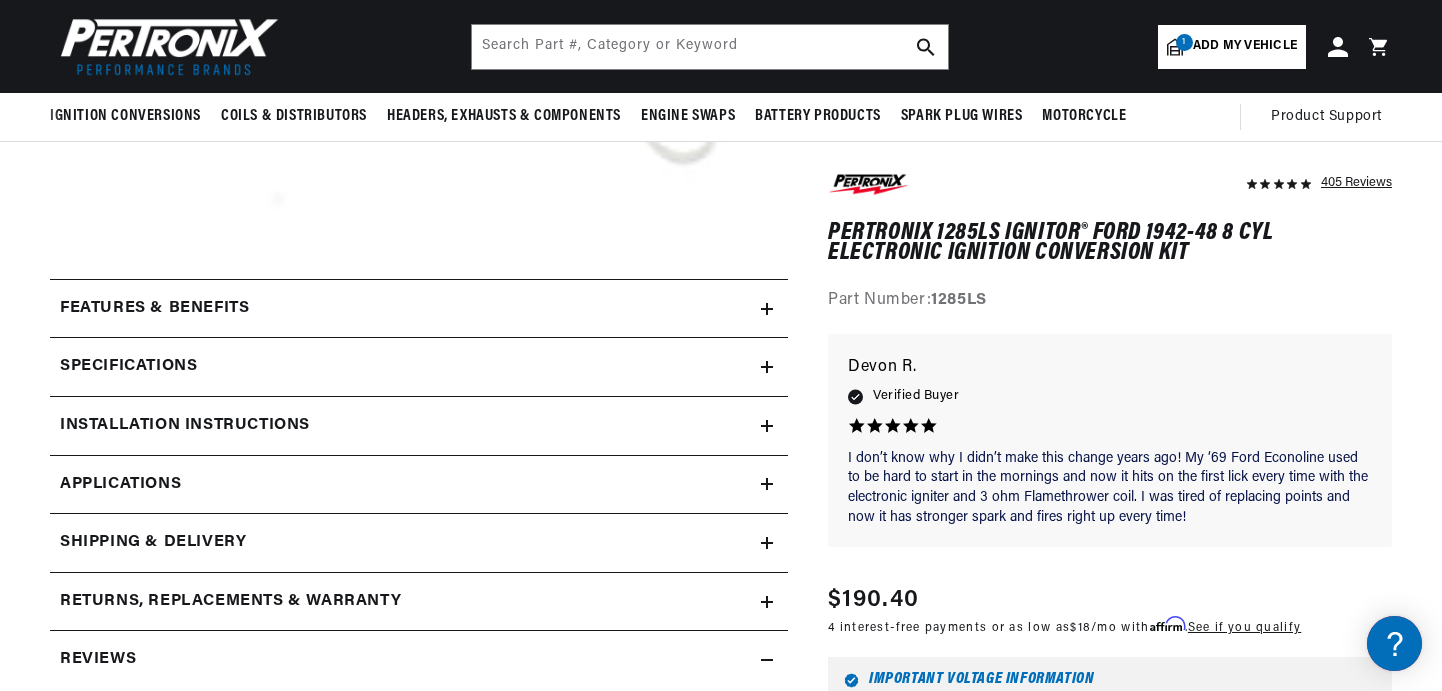 click on "Features & Benefits" at bounding box center (154, 309) 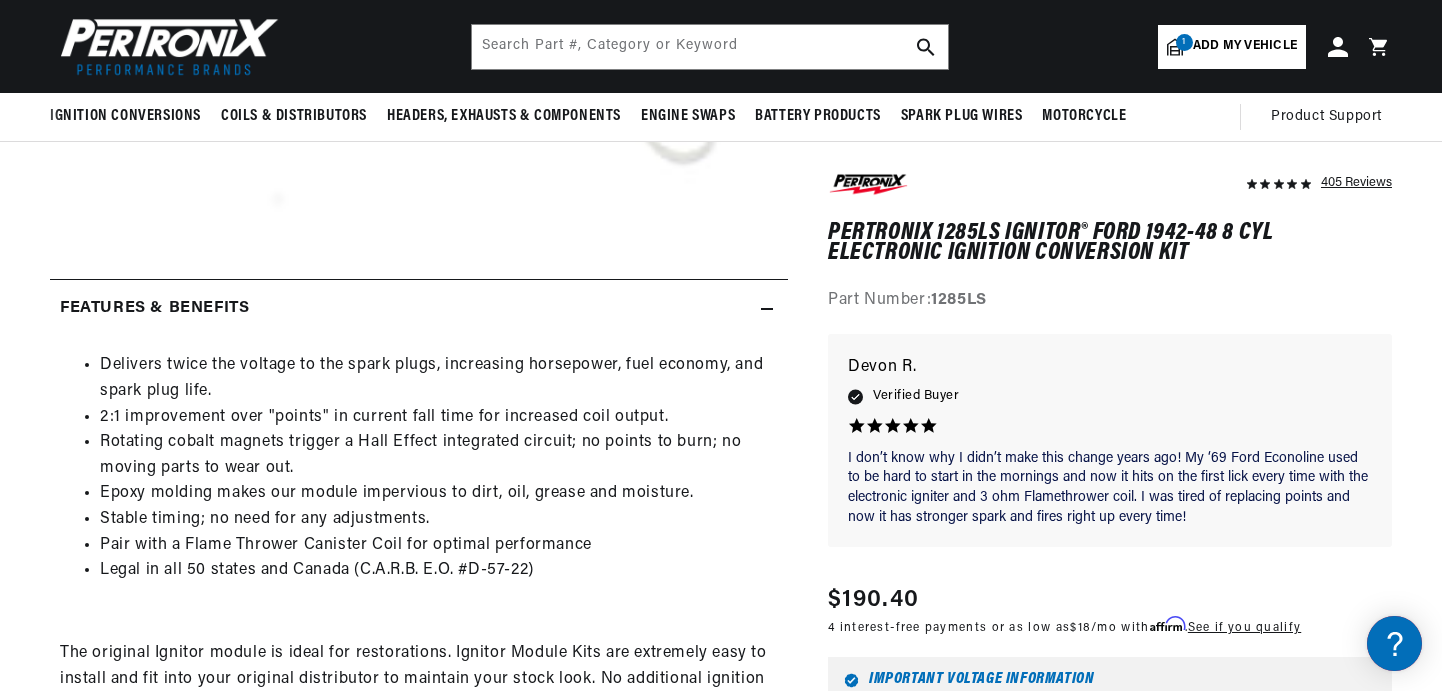 scroll, scrollTop: 0, scrollLeft: 0, axis: both 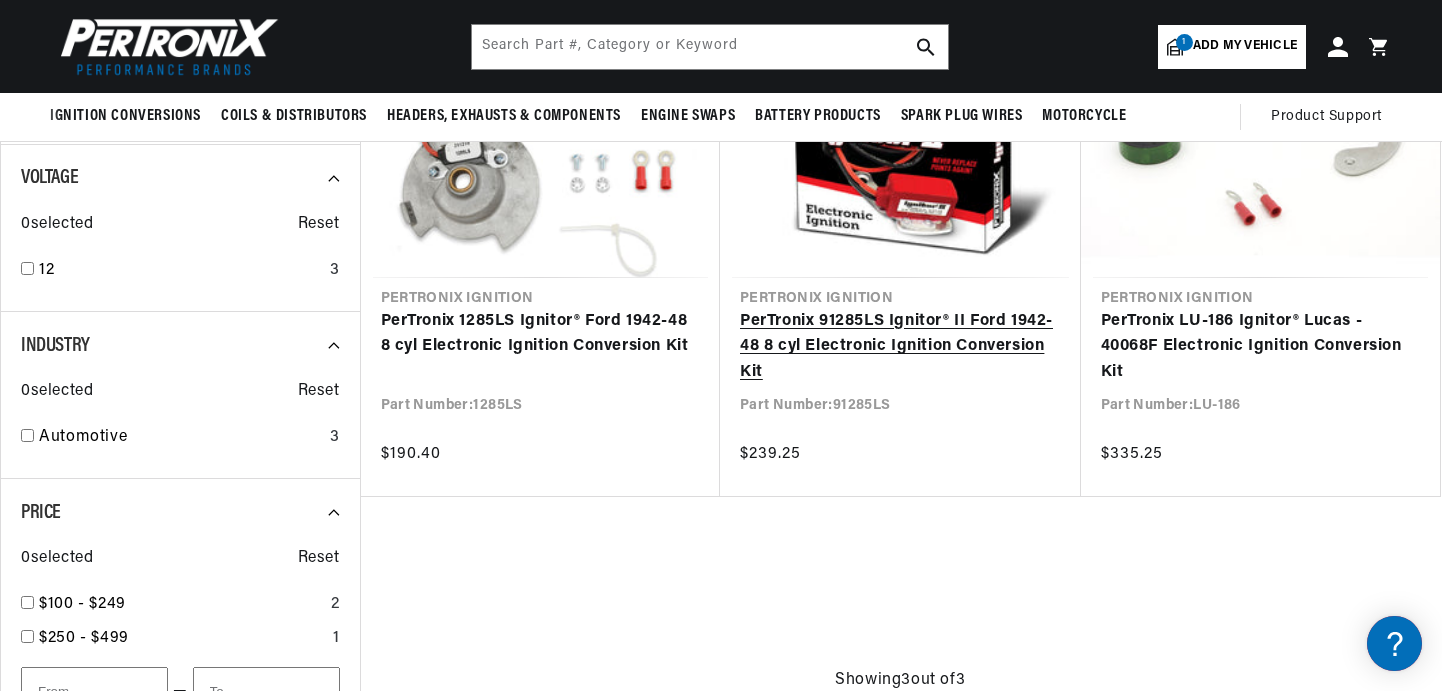 click on "PerTronix 91285LS Ignitor® II  Ford 1942-48 8 cyl Electronic Ignition Conversion Kit" at bounding box center [900, 347] 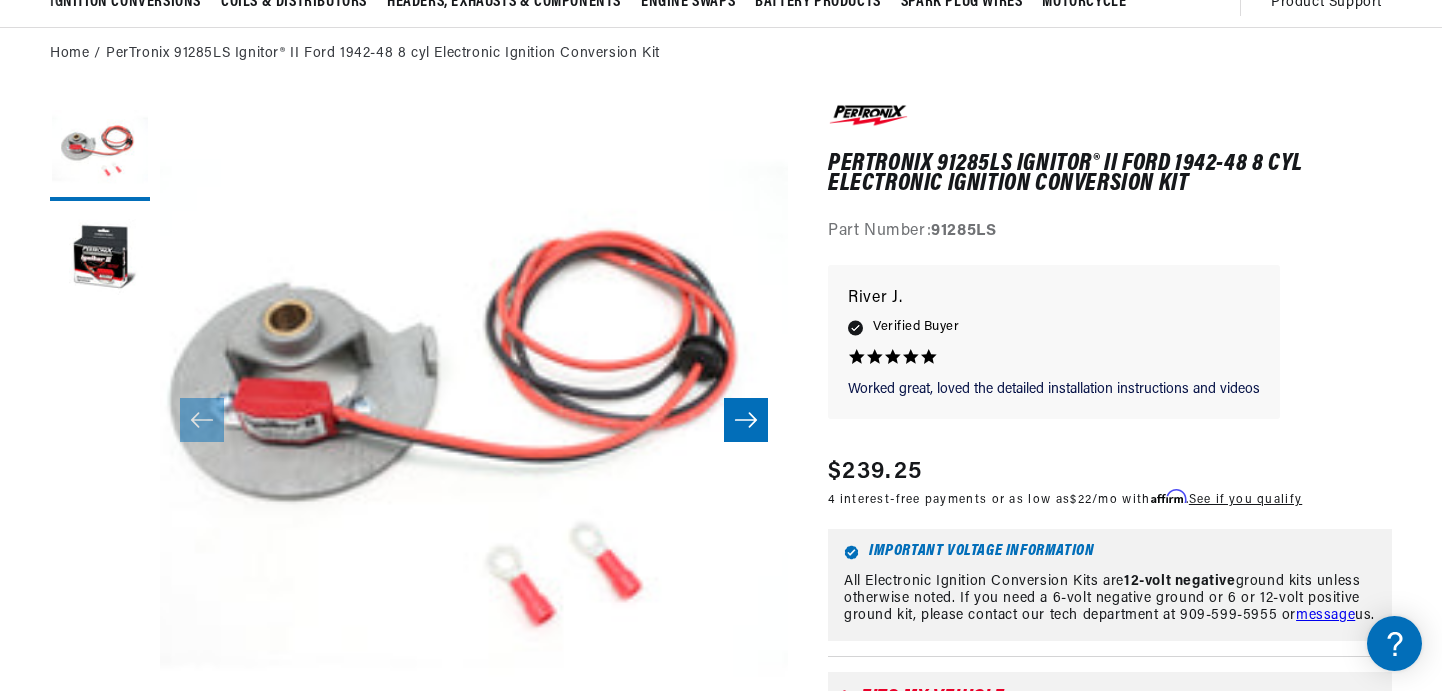 scroll, scrollTop: 200, scrollLeft: 0, axis: vertical 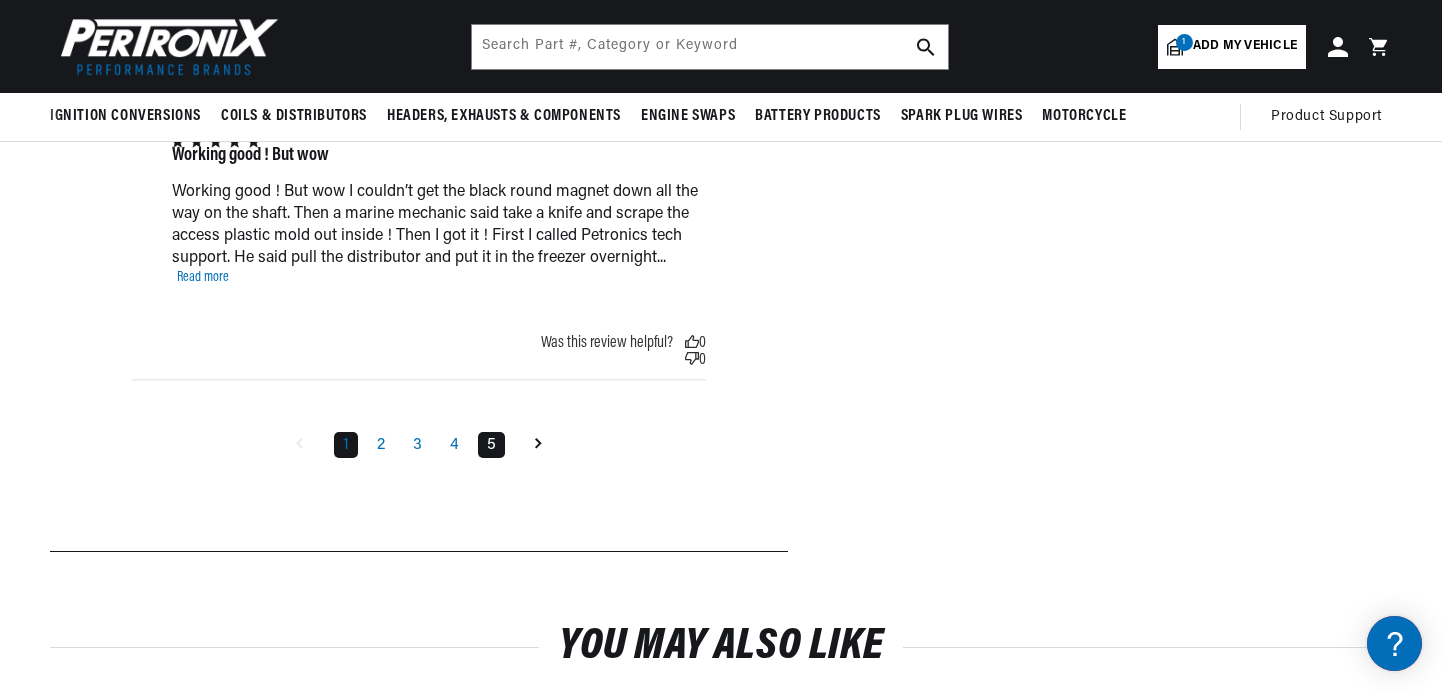 click on "5" at bounding box center (491, 445) 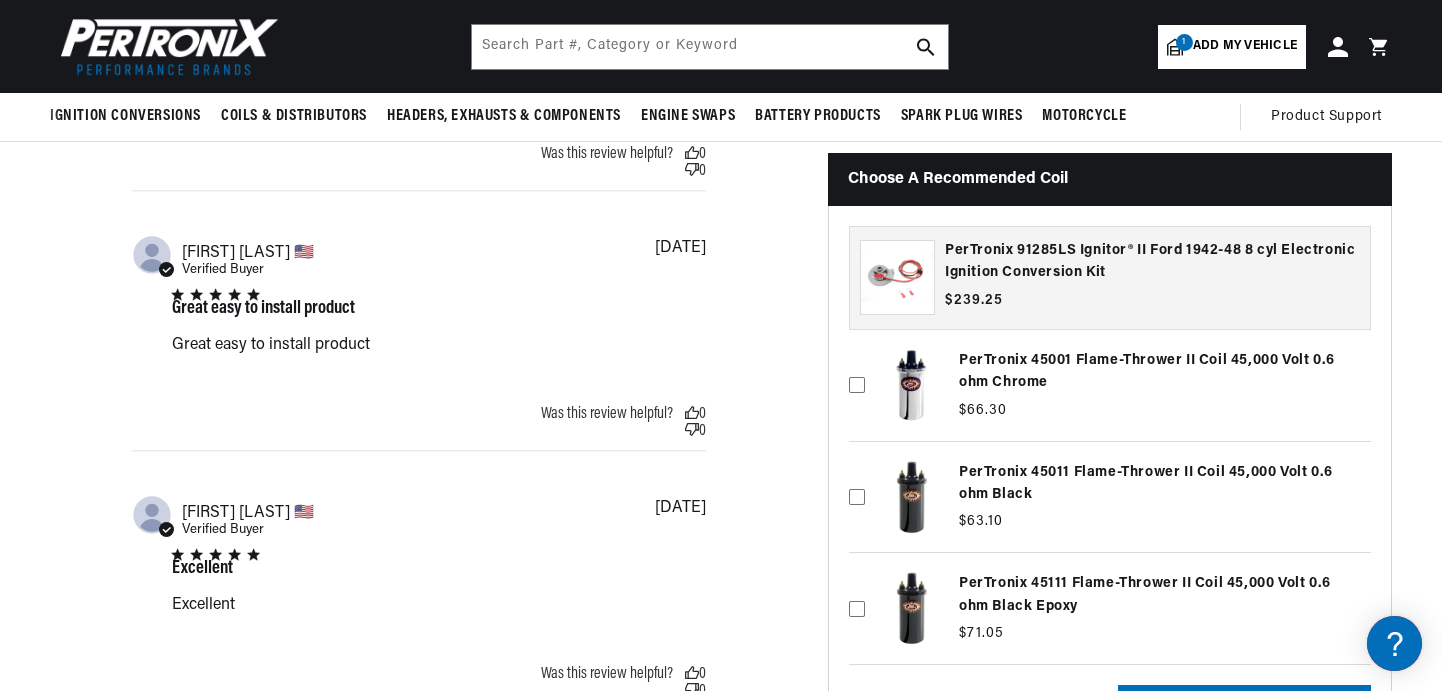 scroll, scrollTop: 1716, scrollLeft: 0, axis: vertical 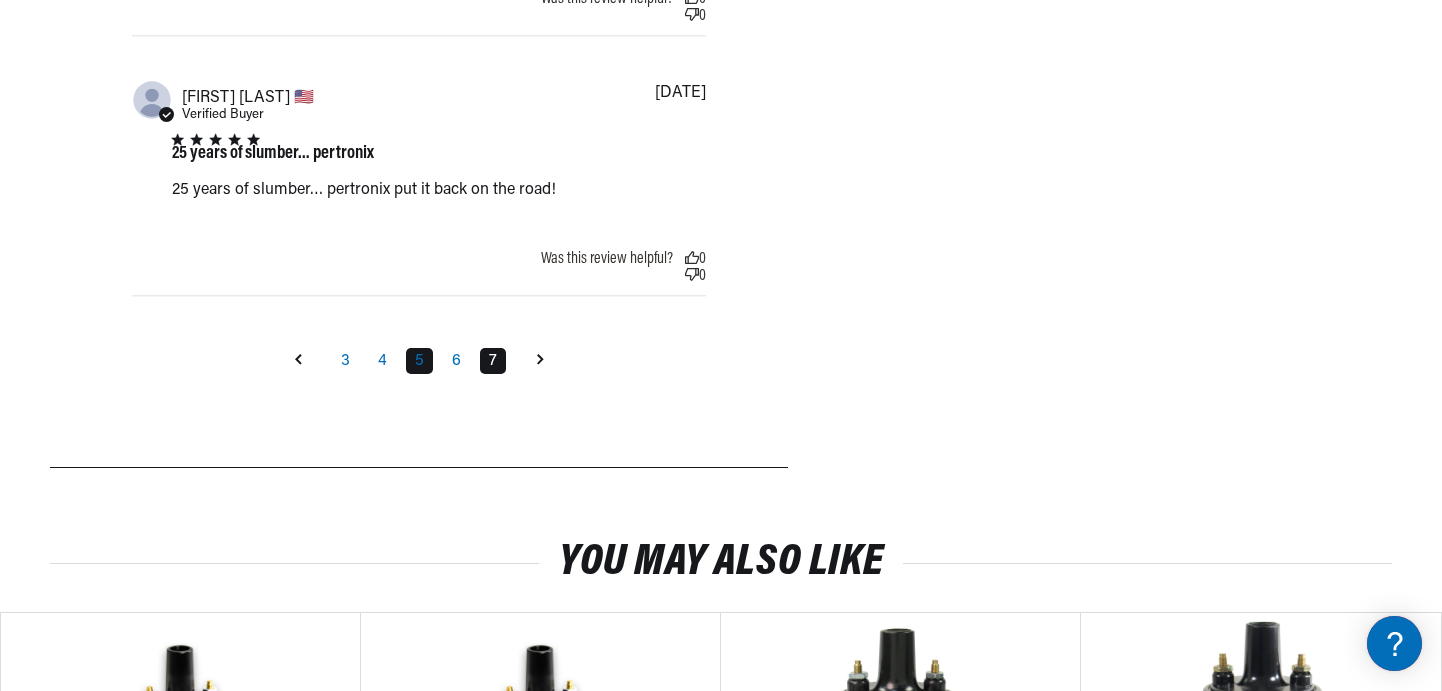 click on "7" at bounding box center [493, 361] 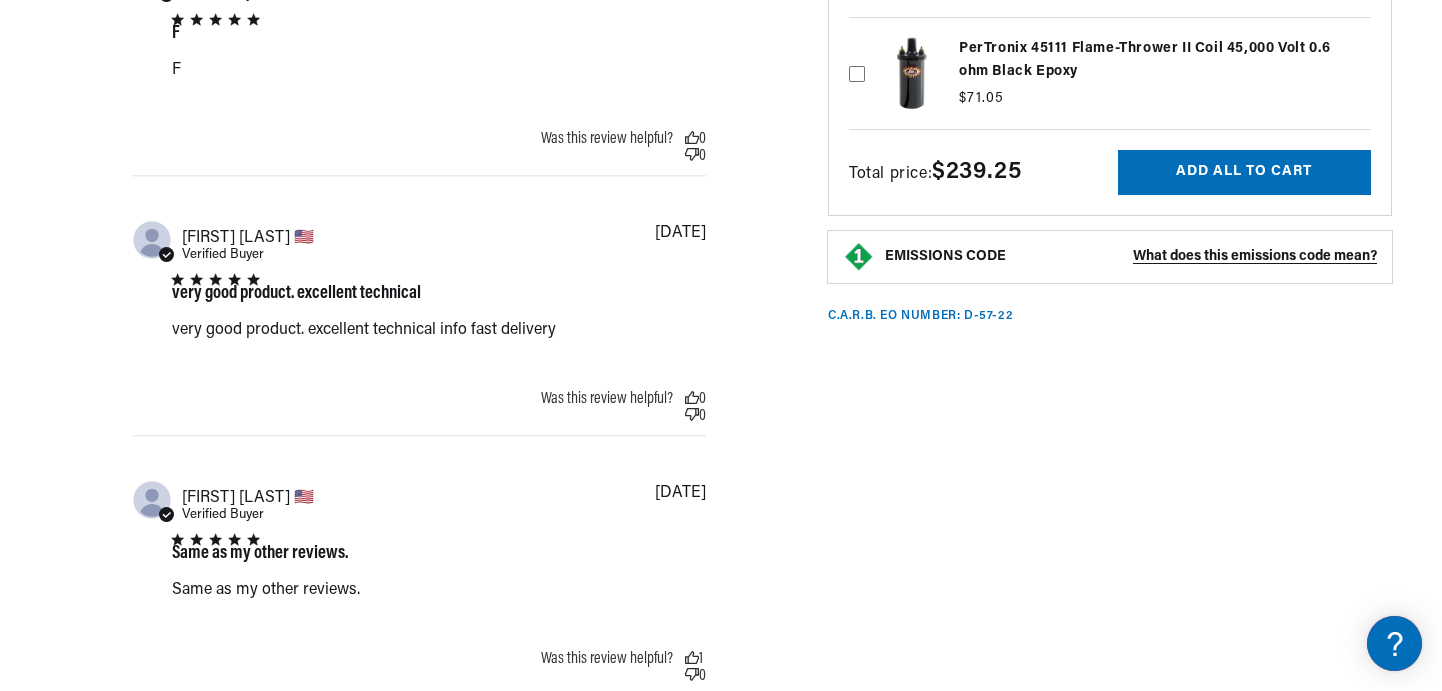 scroll, scrollTop: 2516, scrollLeft: 0, axis: vertical 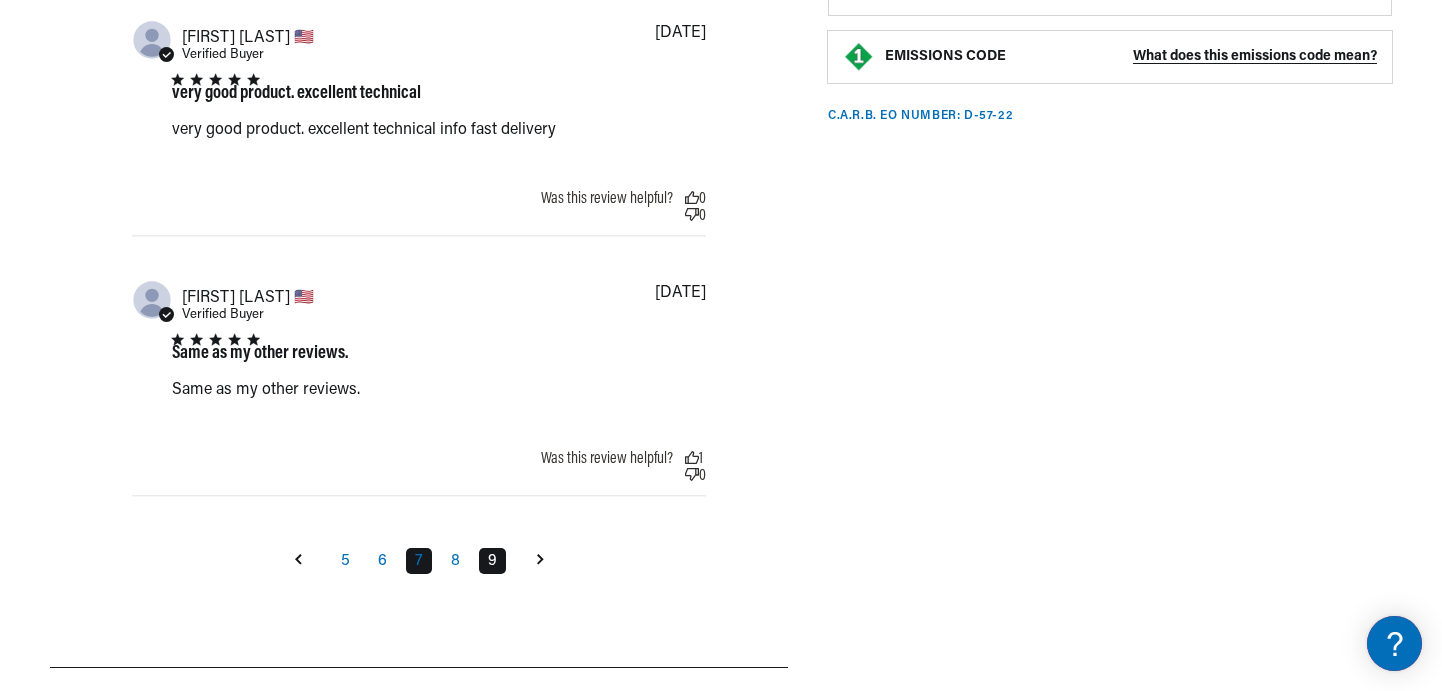 click on "9" at bounding box center [492, 561] 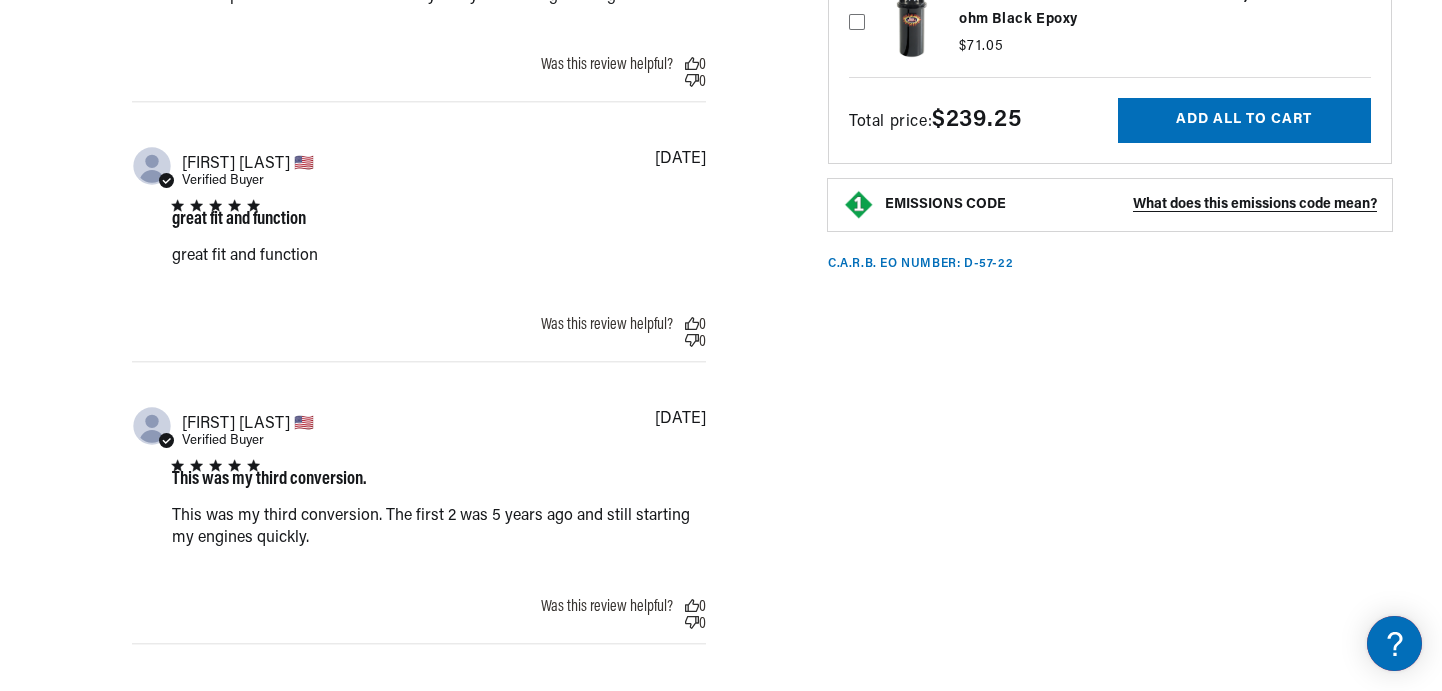 scroll, scrollTop: 2516, scrollLeft: 0, axis: vertical 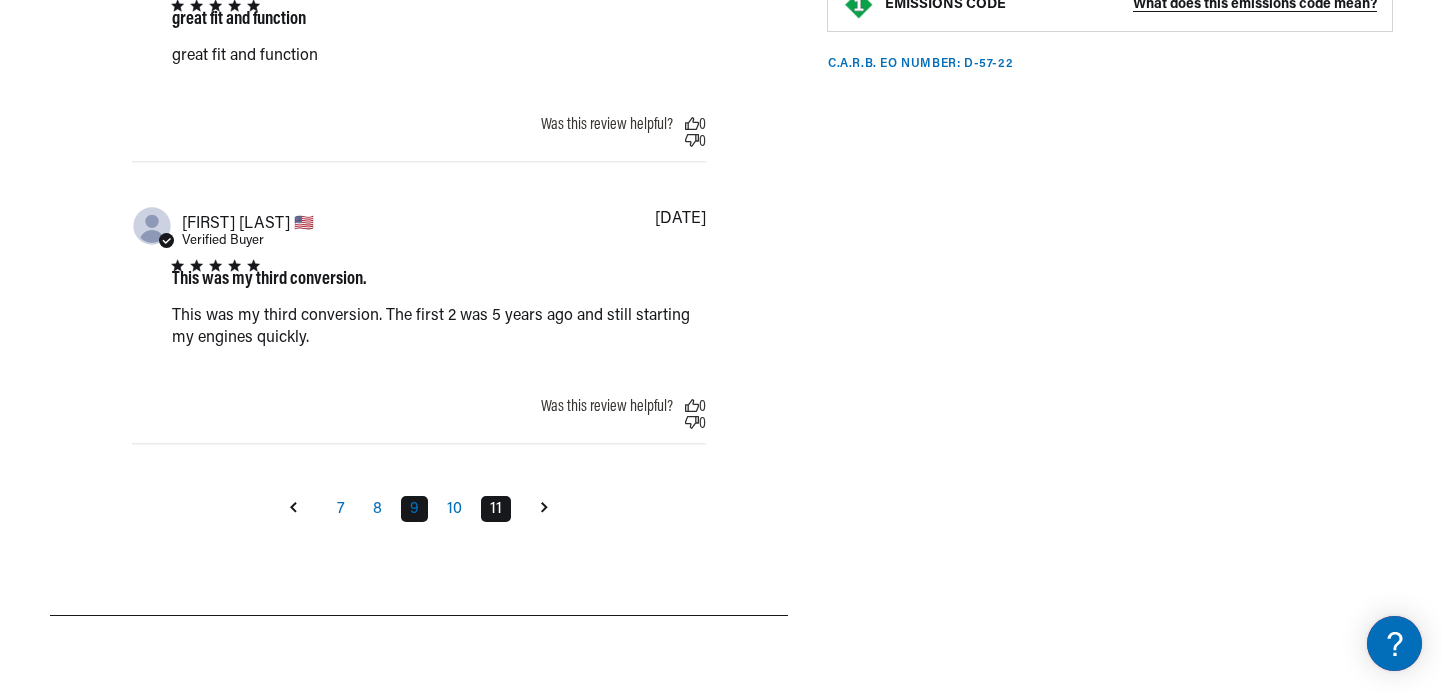 click on "11" at bounding box center [496, 509] 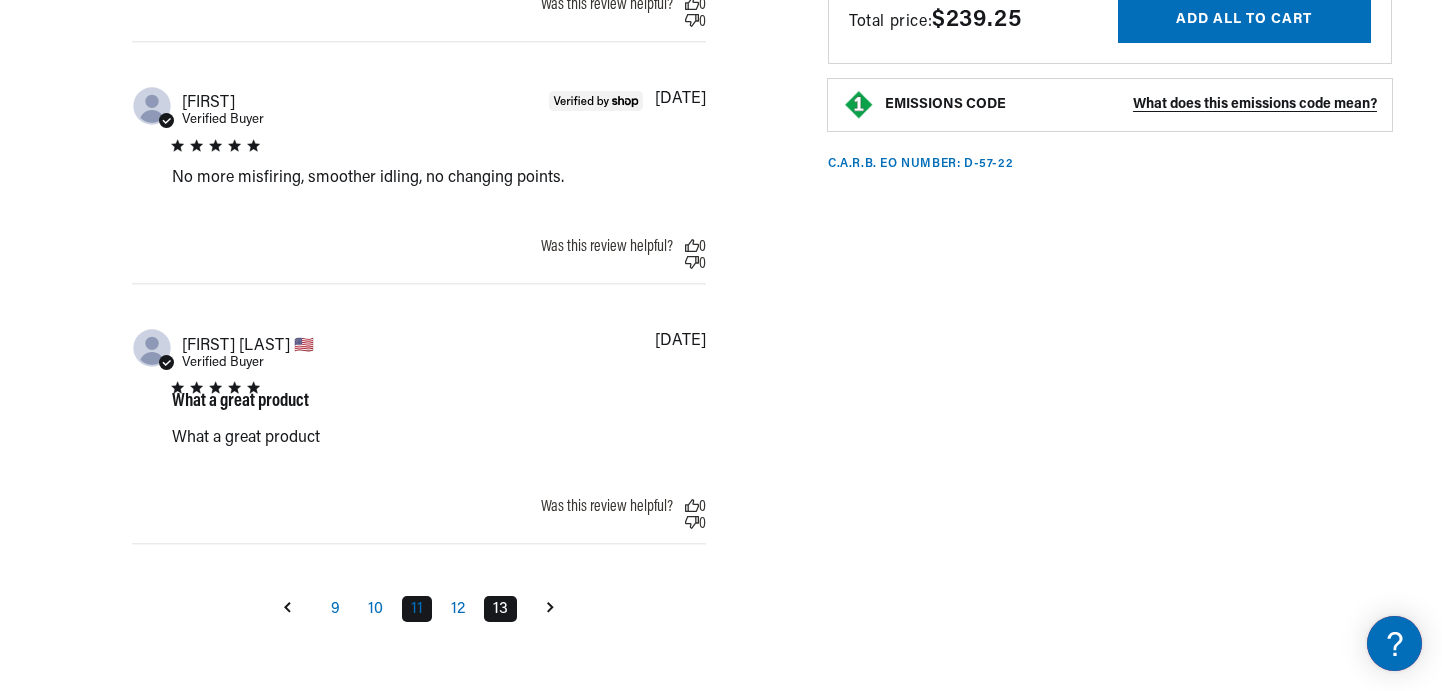 click on "13" at bounding box center (500, 609) 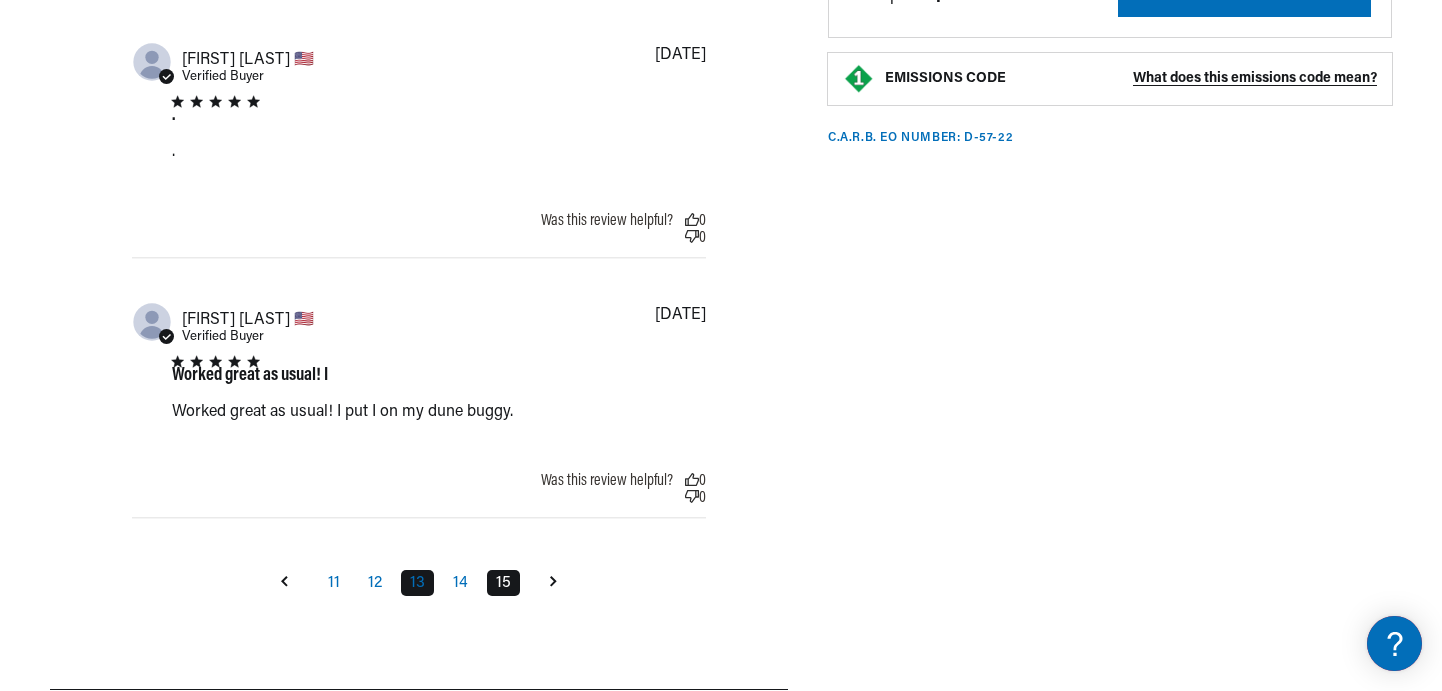 click on "15" at bounding box center [503, 583] 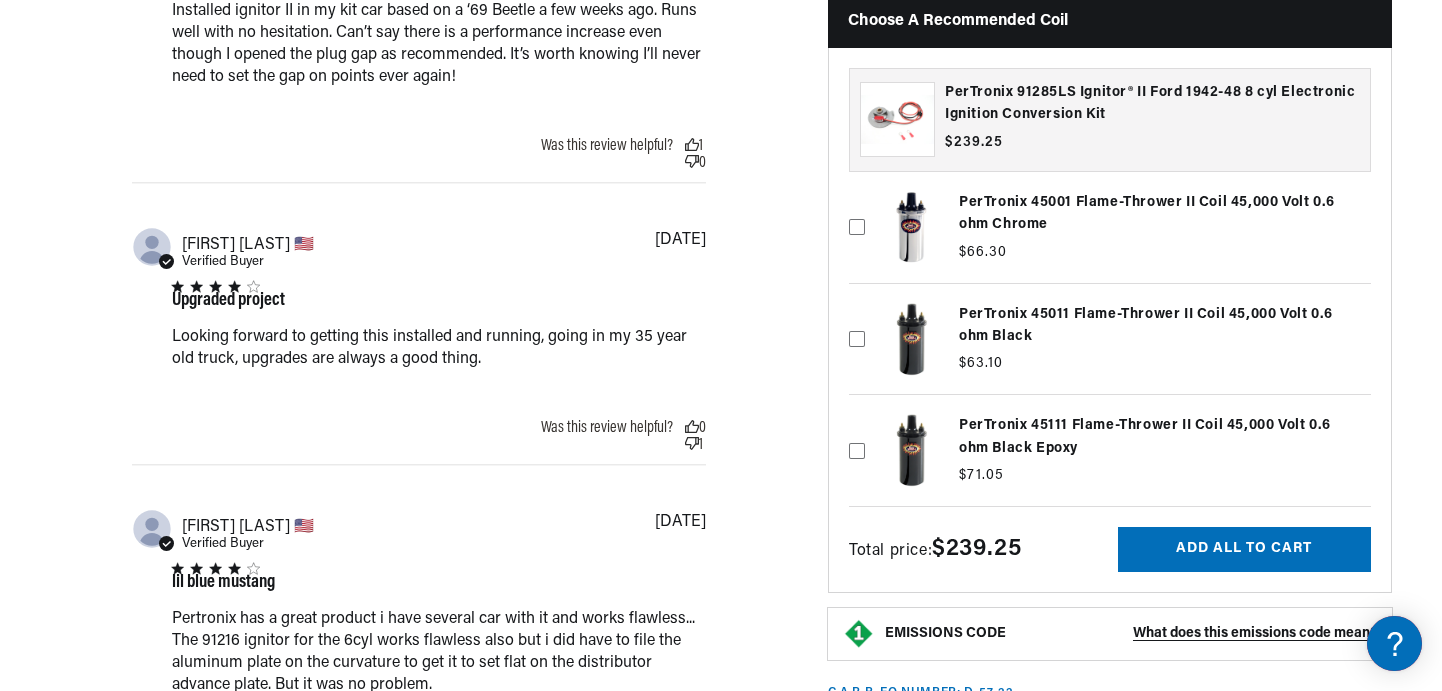 scroll, scrollTop: 2116, scrollLeft: 0, axis: vertical 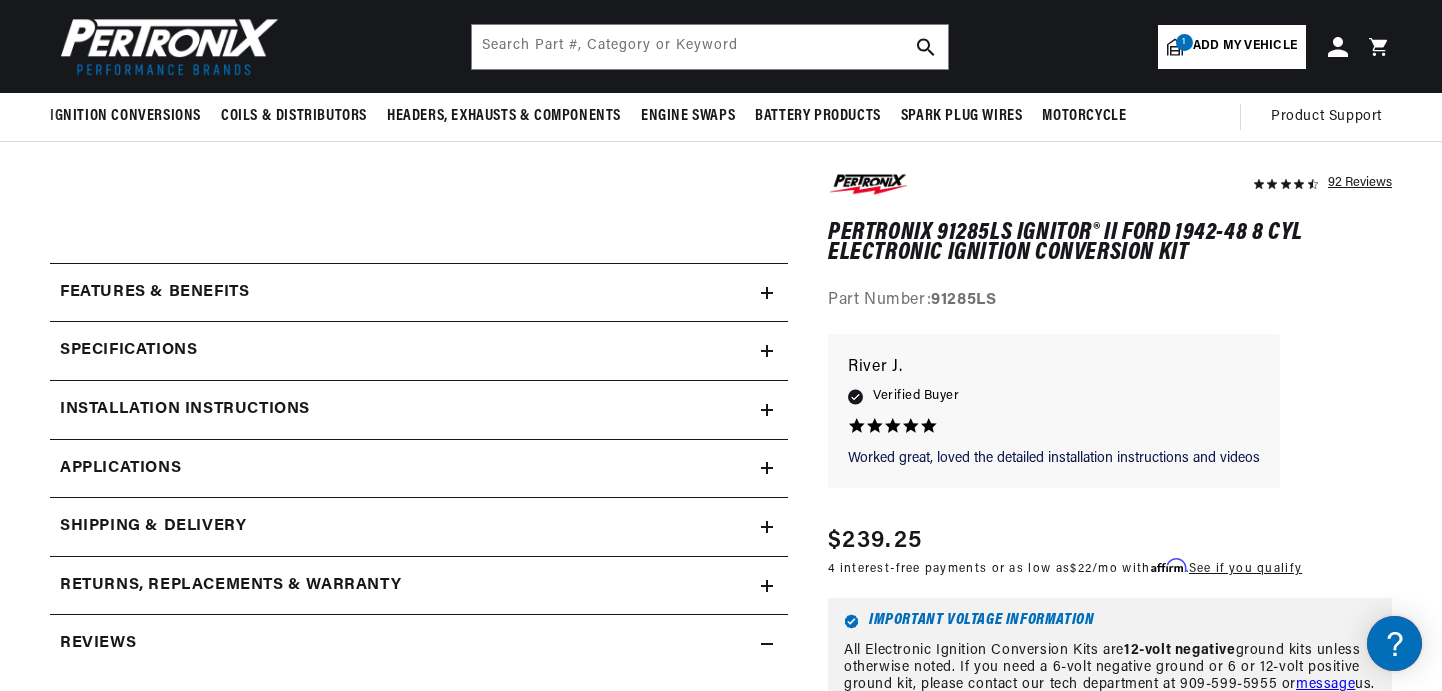 click on "Features & Benefits" at bounding box center [154, 293] 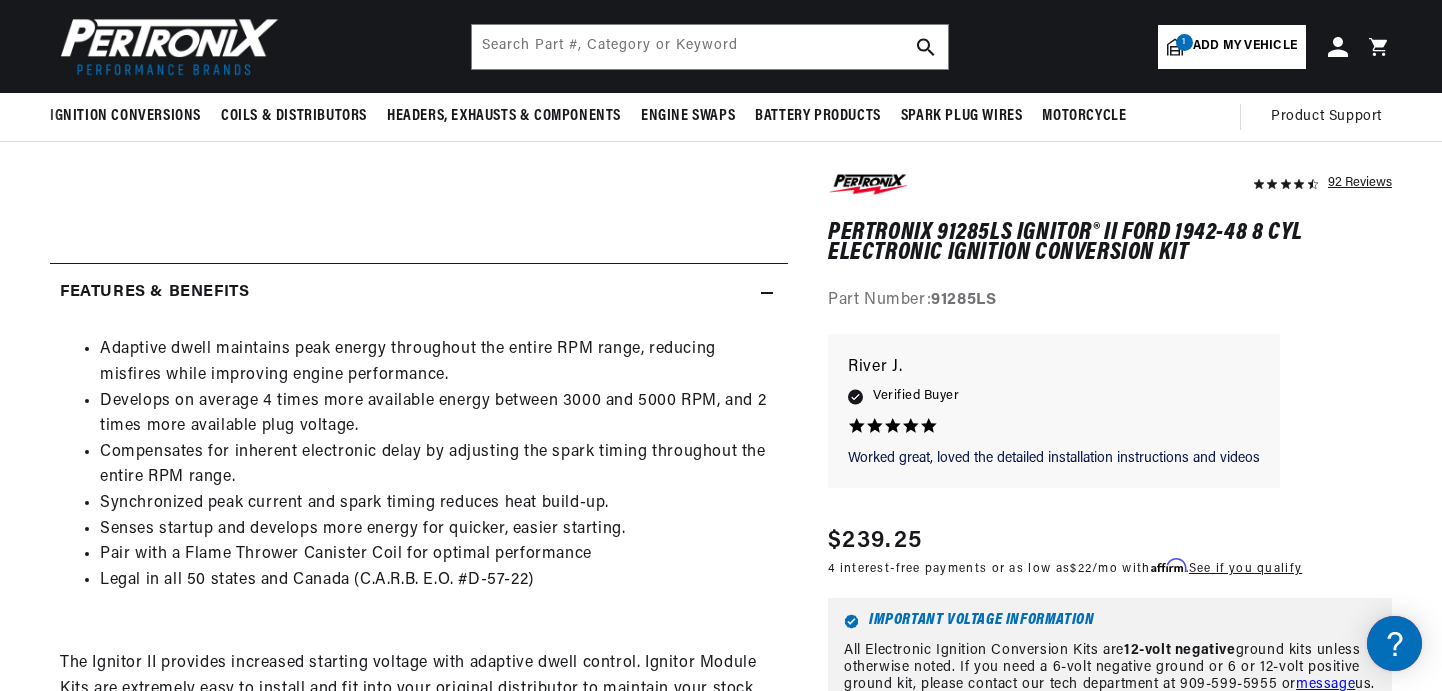 scroll, scrollTop: 0, scrollLeft: 0, axis: both 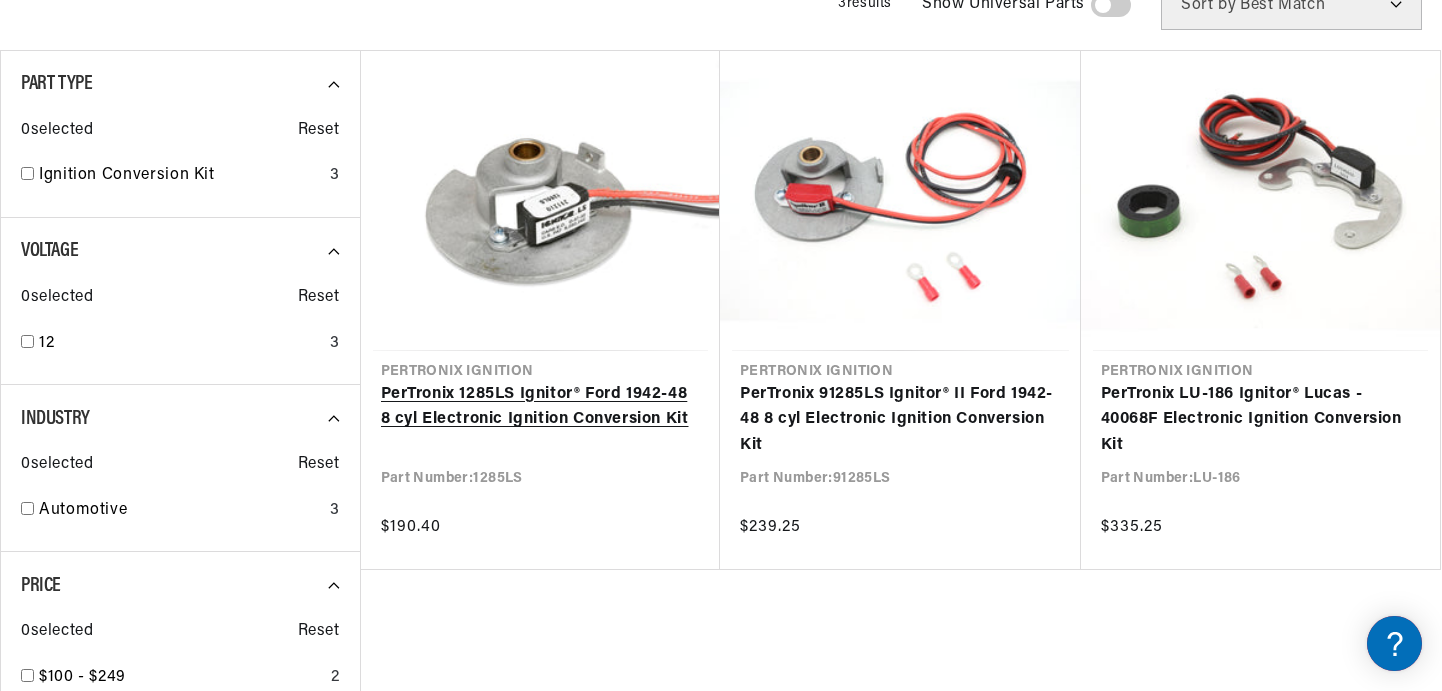 click on "PerTronix 1285LS Ignitor® Ford 1942-48 8 cyl Electronic Ignition Conversion Kit" at bounding box center (541, 407) 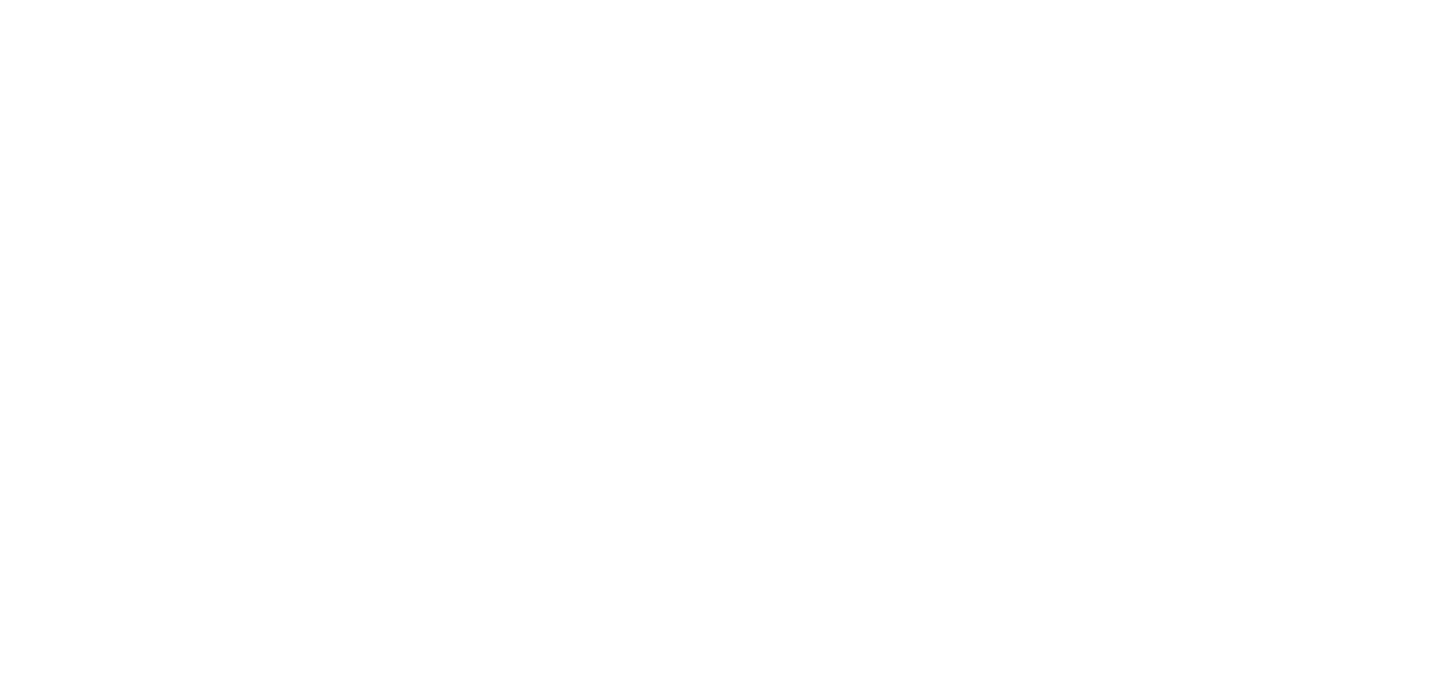 scroll, scrollTop: 0, scrollLeft: 0, axis: both 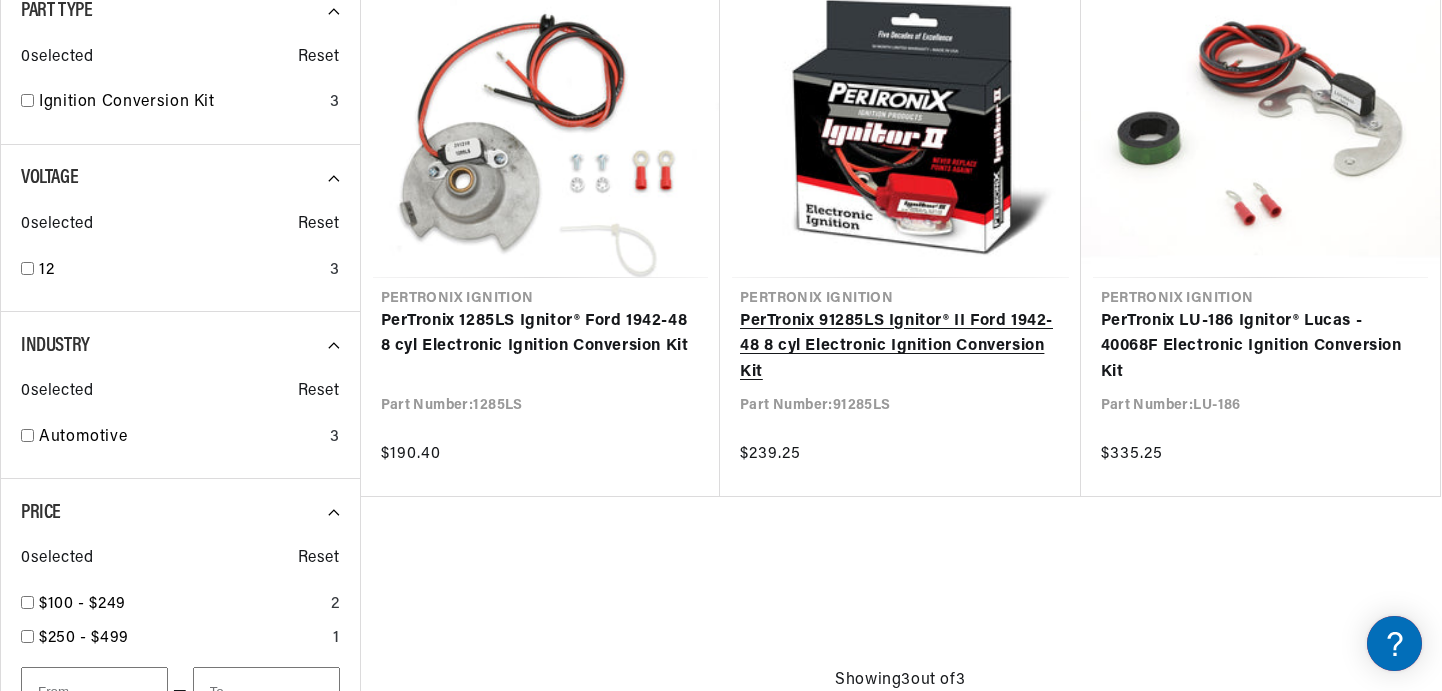 click on "PerTronix 91285LS Ignitor® II  Ford 1942-48 8 cyl Electronic Ignition Conversion Kit" at bounding box center (900, 347) 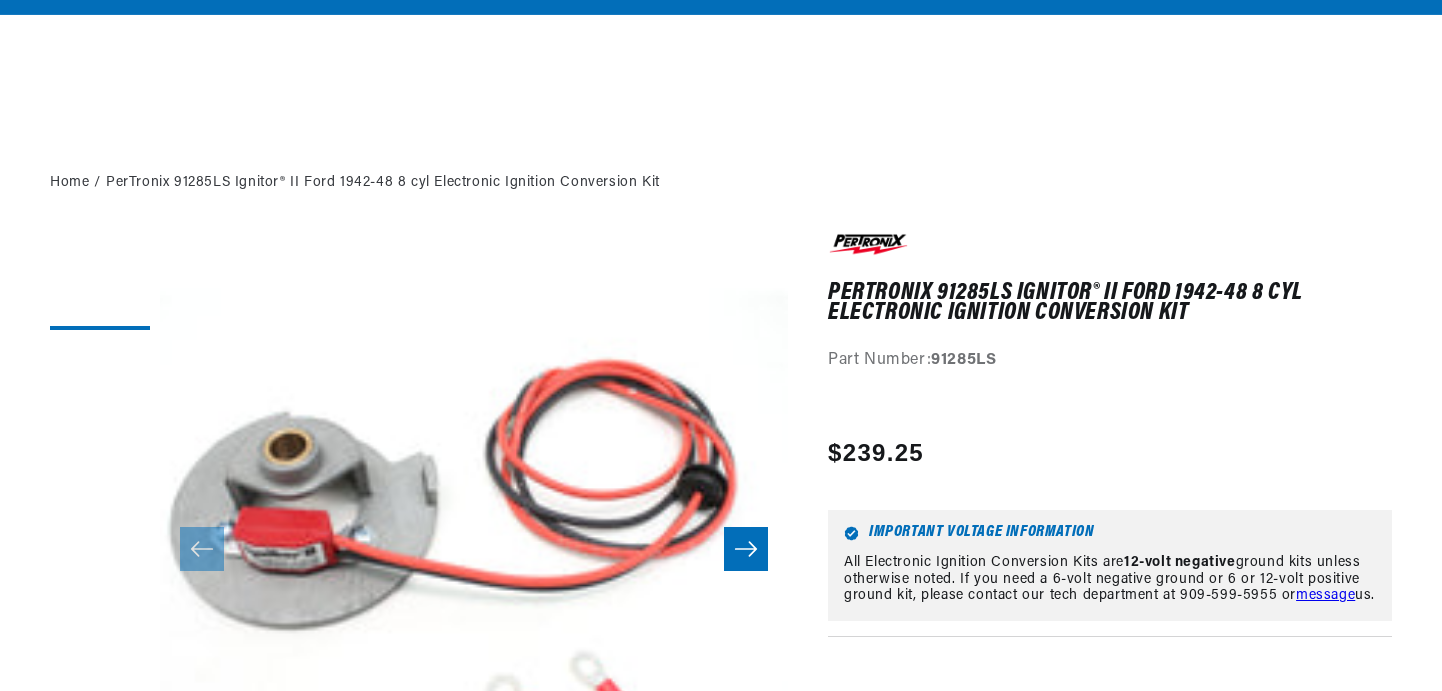 scroll, scrollTop: 400, scrollLeft: 0, axis: vertical 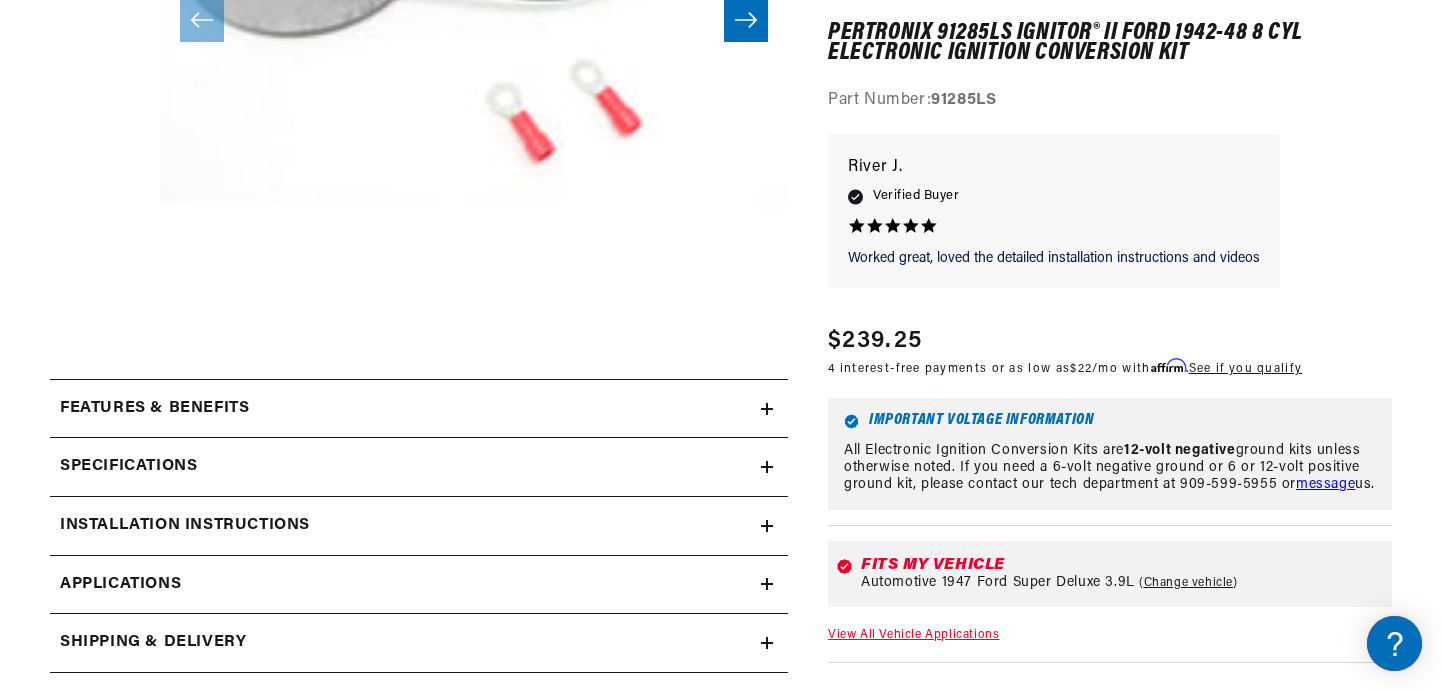 click on "Installation instructions" at bounding box center (154, 409) 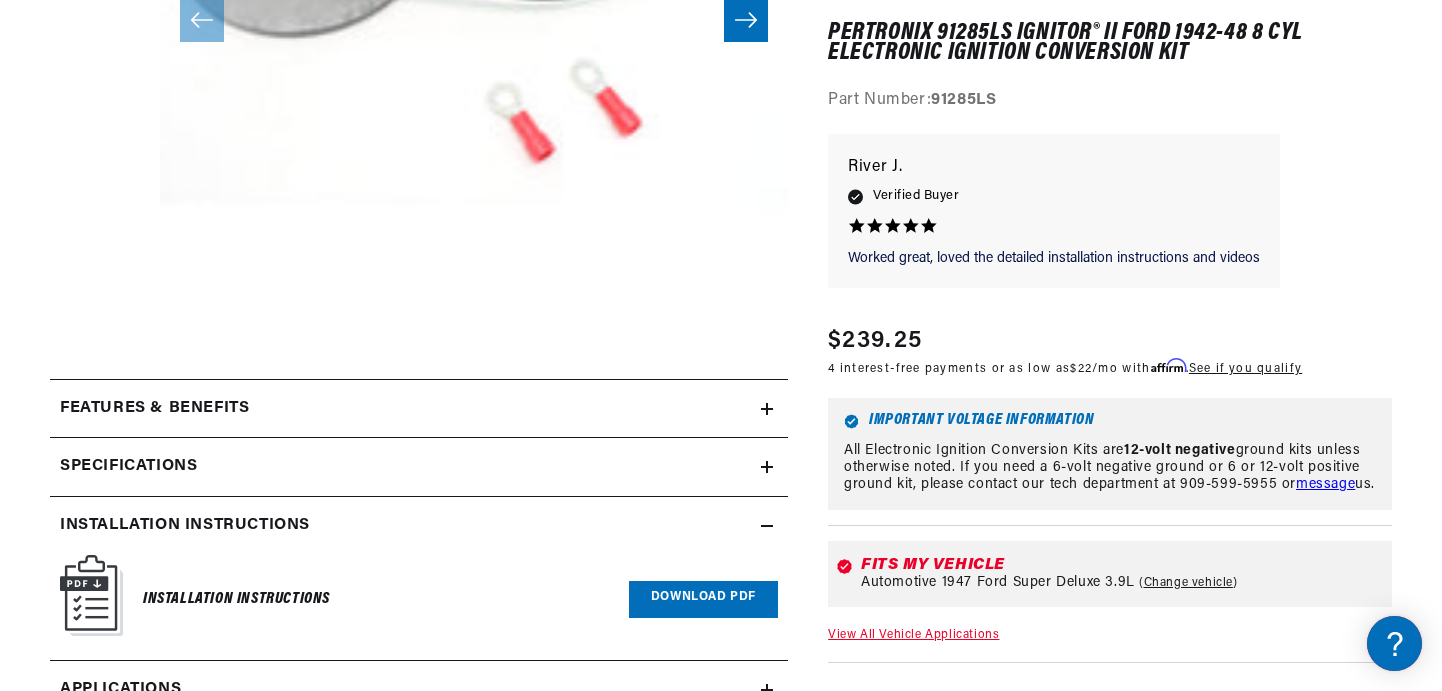 click on "Download PDF" at bounding box center [703, 599] 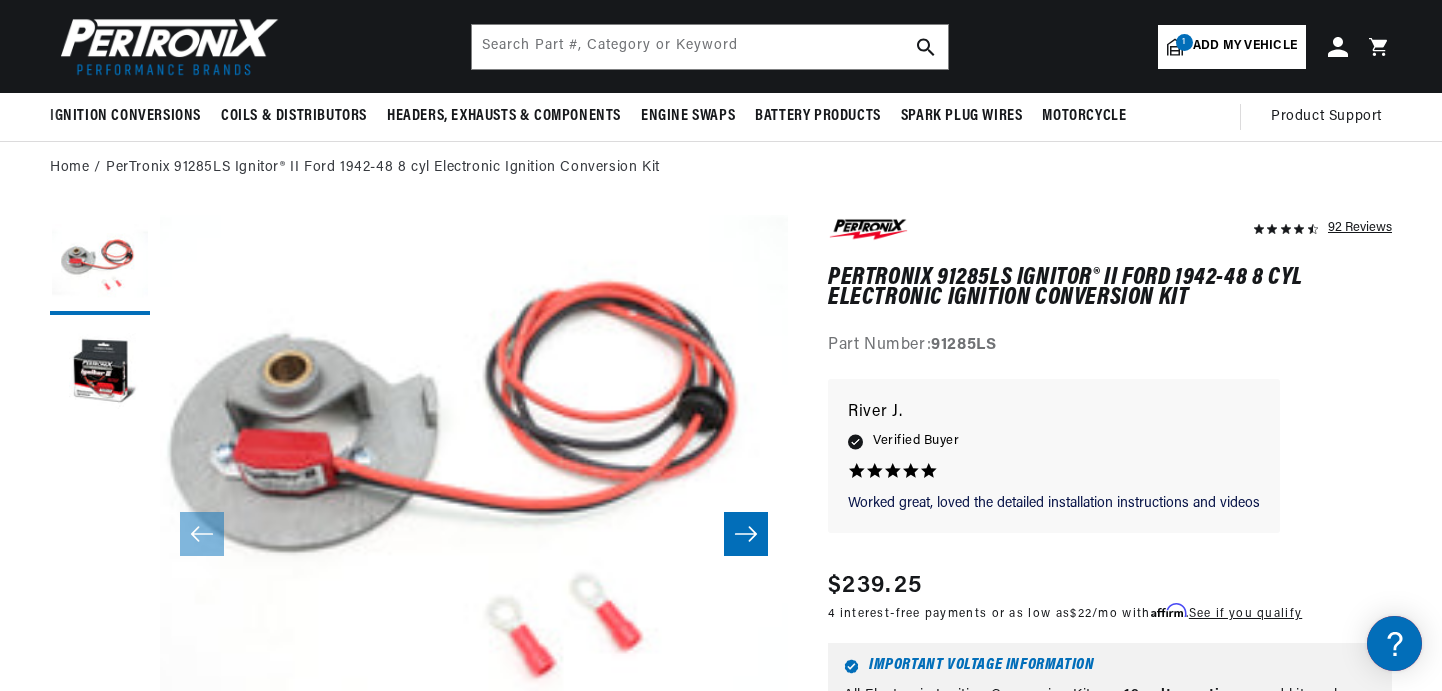 scroll, scrollTop: 0, scrollLeft: 0, axis: both 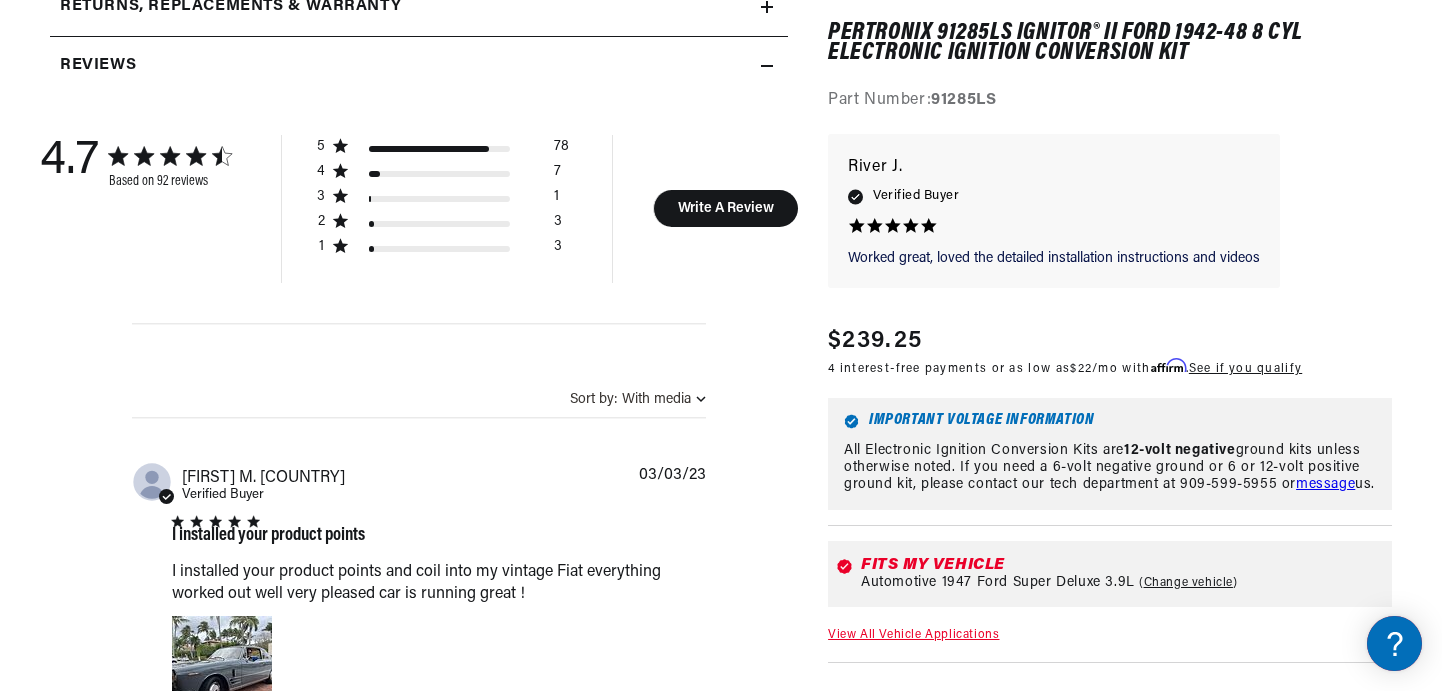 click on "View All Vehicle Applications" at bounding box center [913, 635] 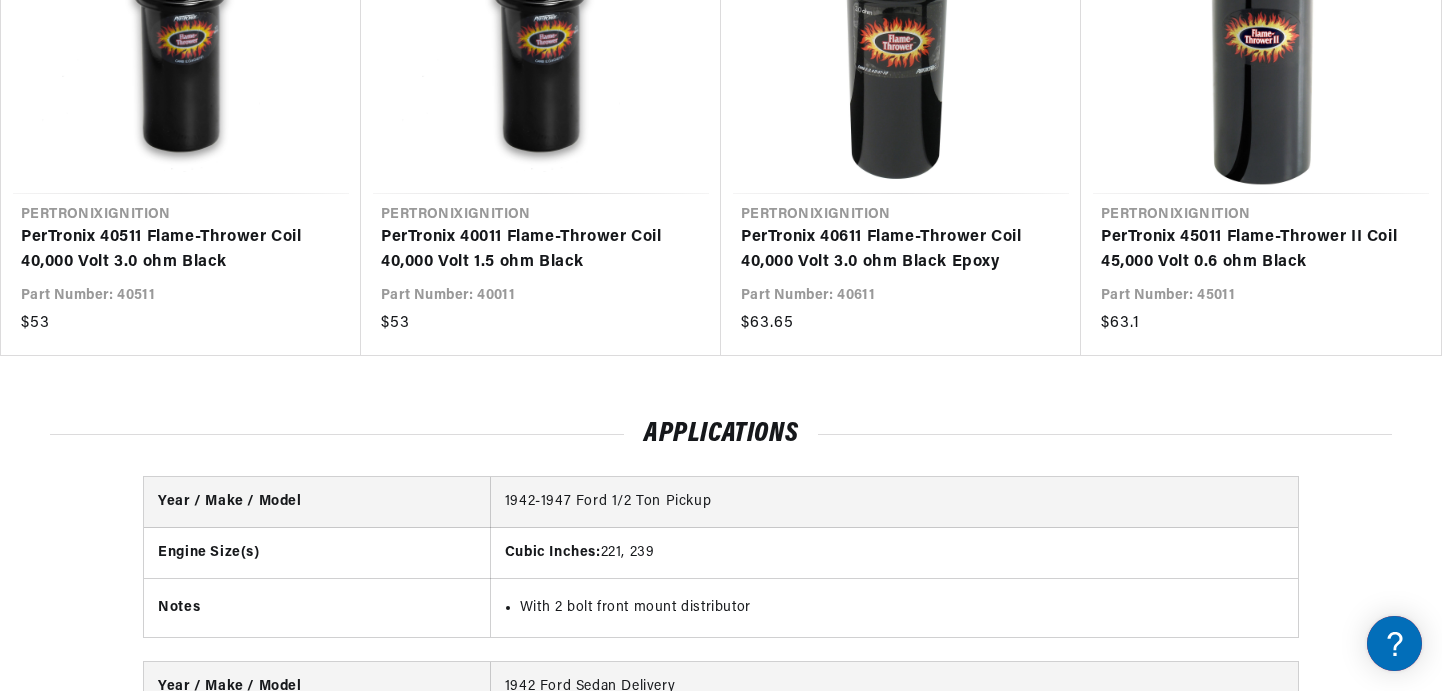 scroll, scrollTop: 4610, scrollLeft: 0, axis: vertical 